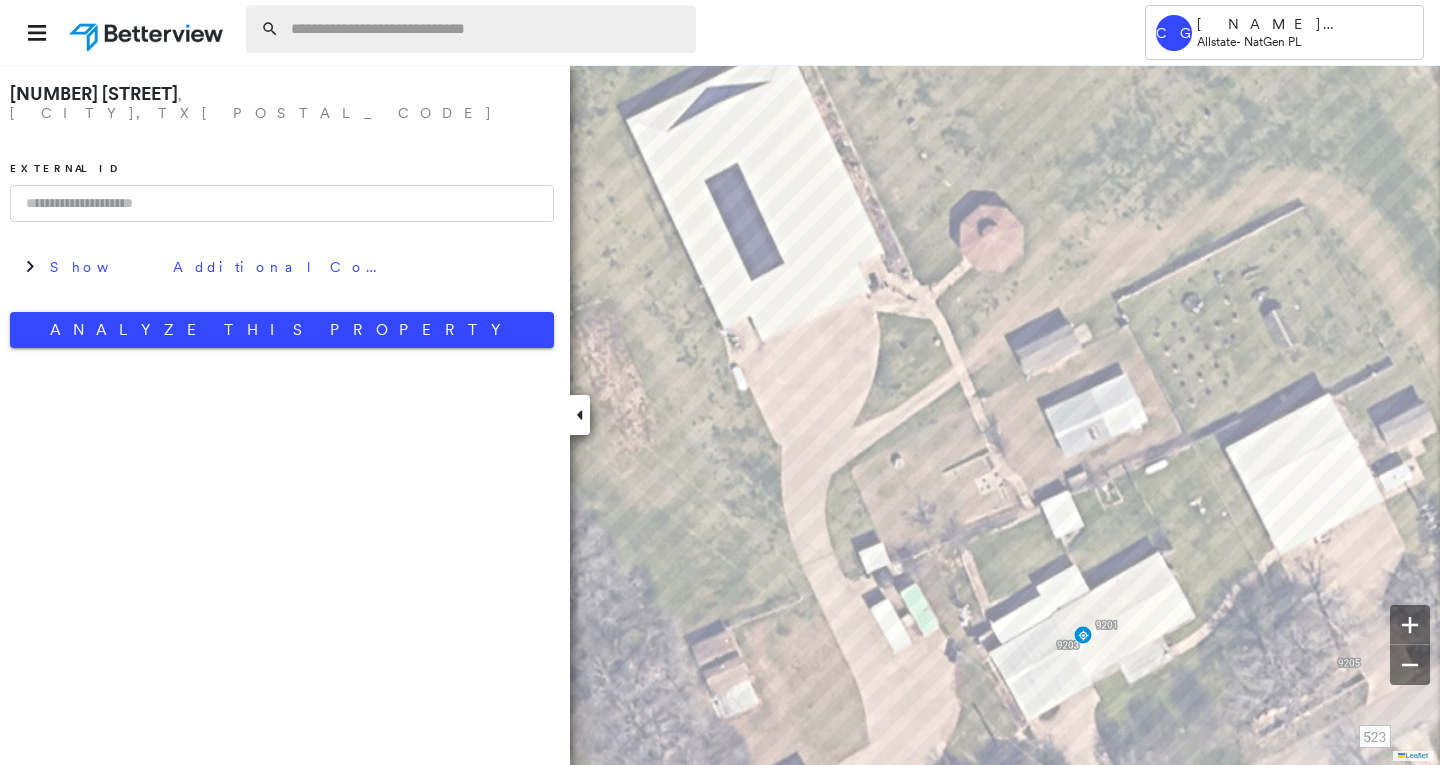 scroll, scrollTop: 0, scrollLeft: 0, axis: both 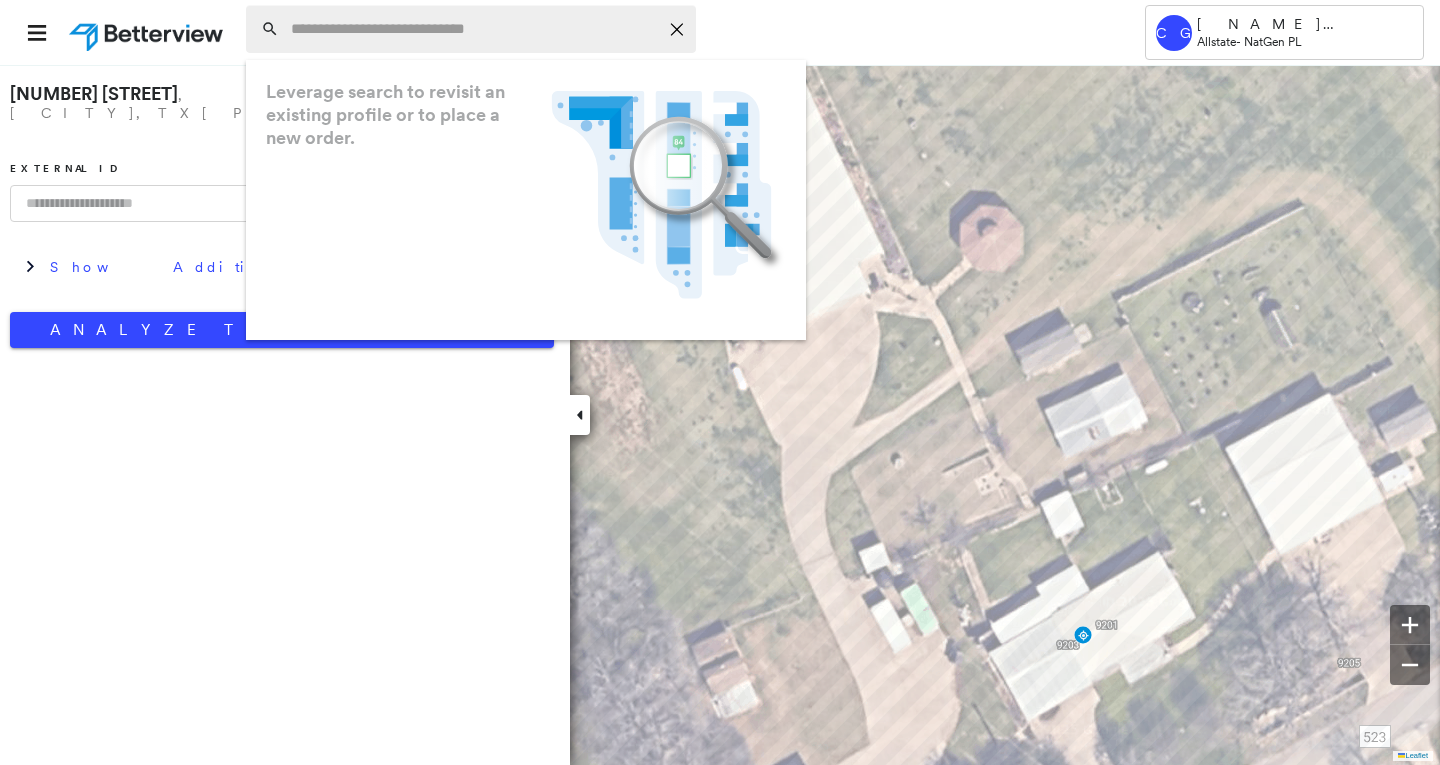 paste on "**********" 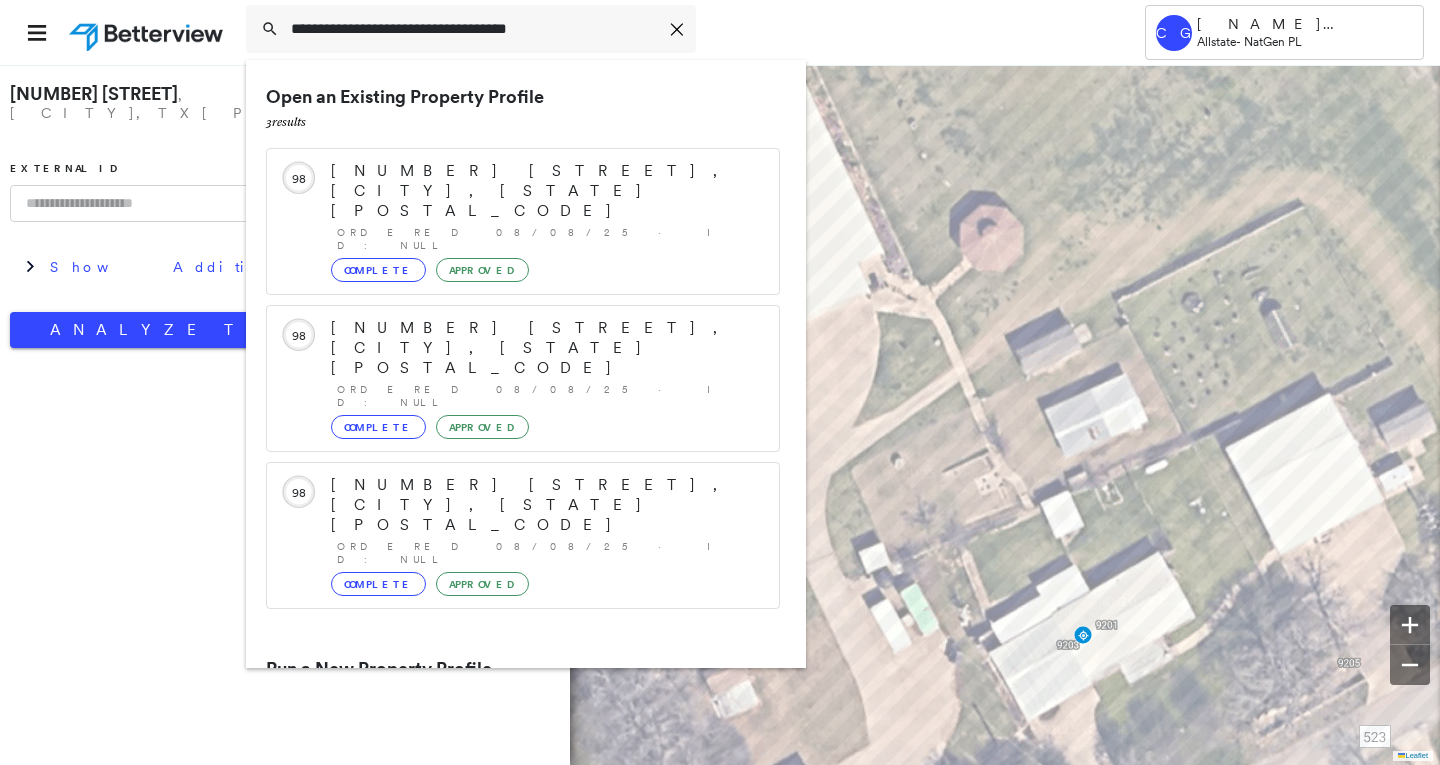 type on "**********" 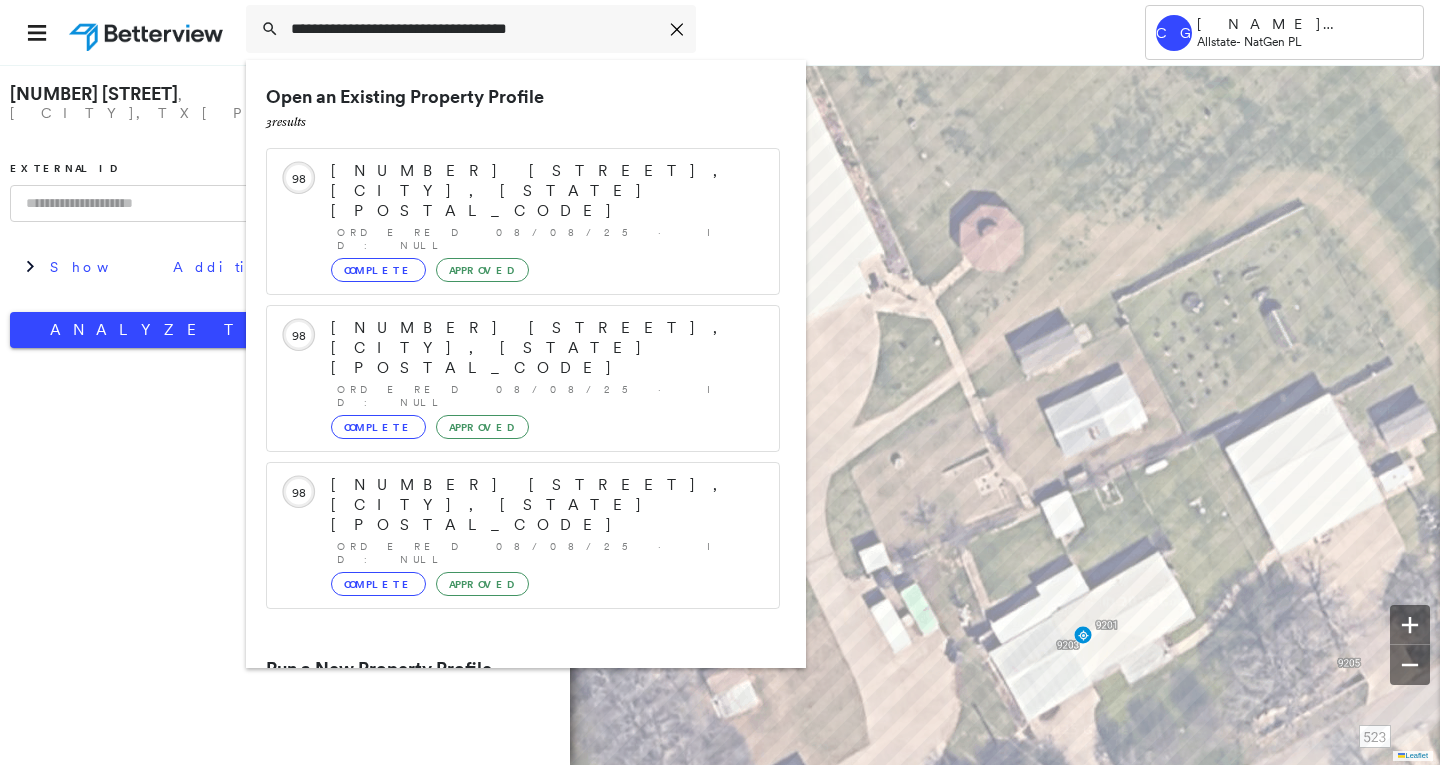 click on "[NUMBER] [STREET], [CITY], [STATE] [POSTAL_CODE]" at bounding box center (501, 745) 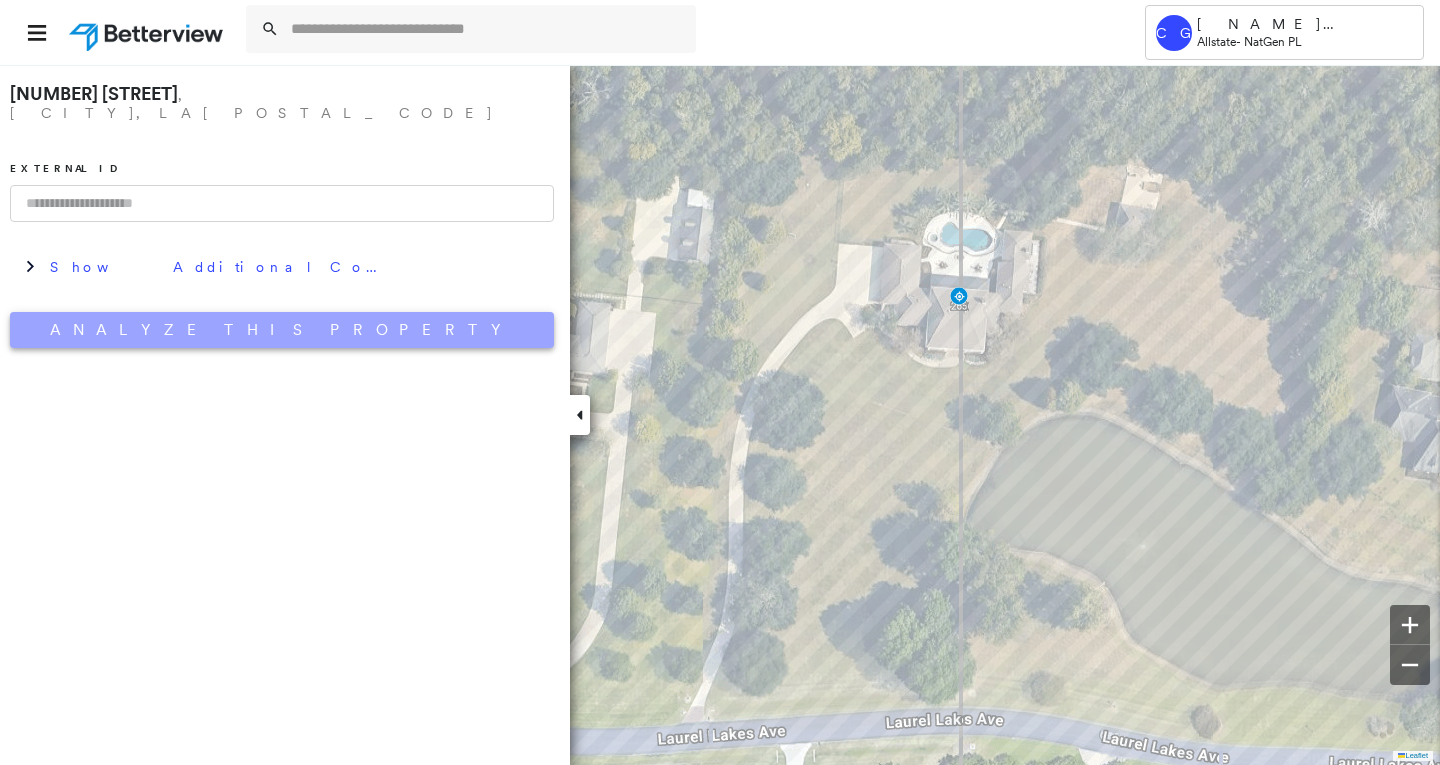 click on "Analyze This Property" at bounding box center (282, 330) 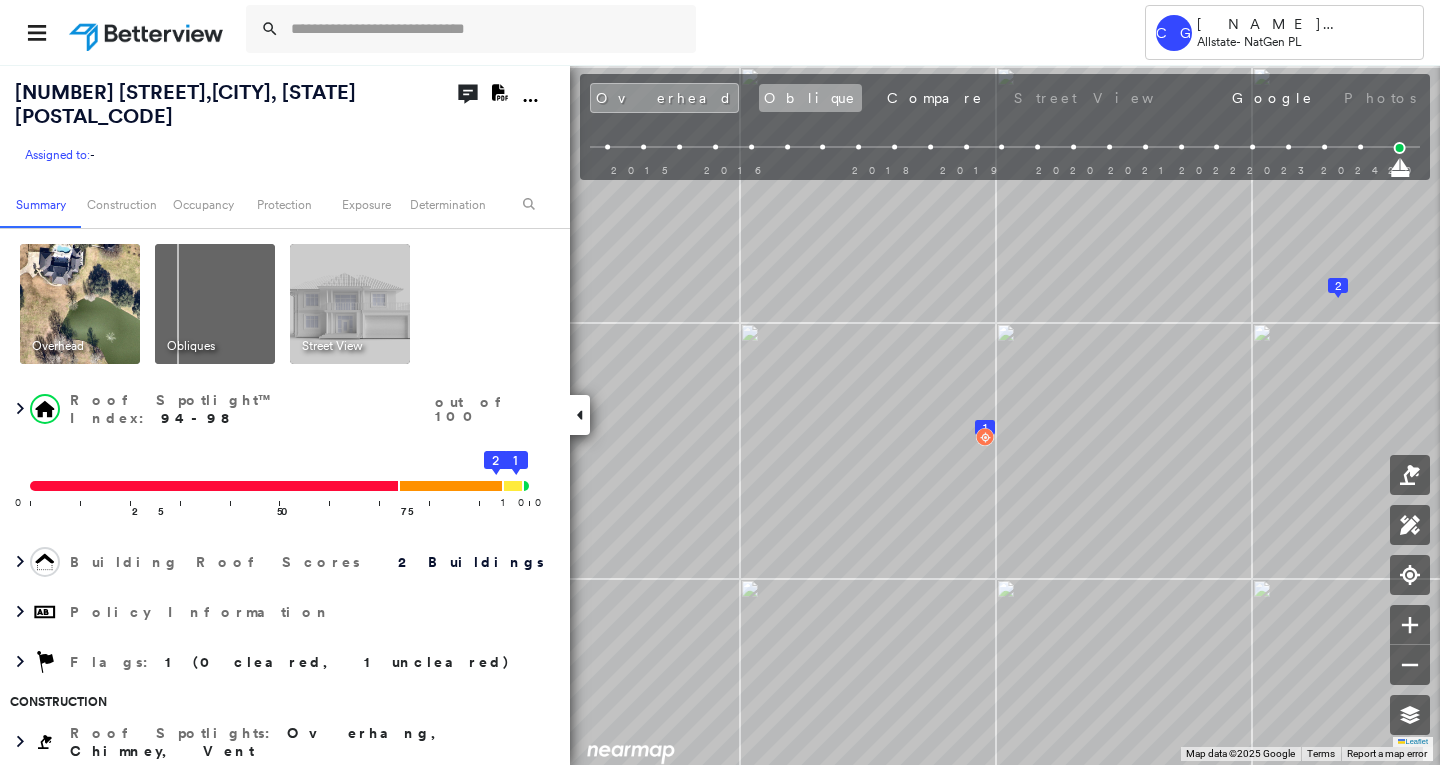 click on "Oblique" at bounding box center [810, 98] 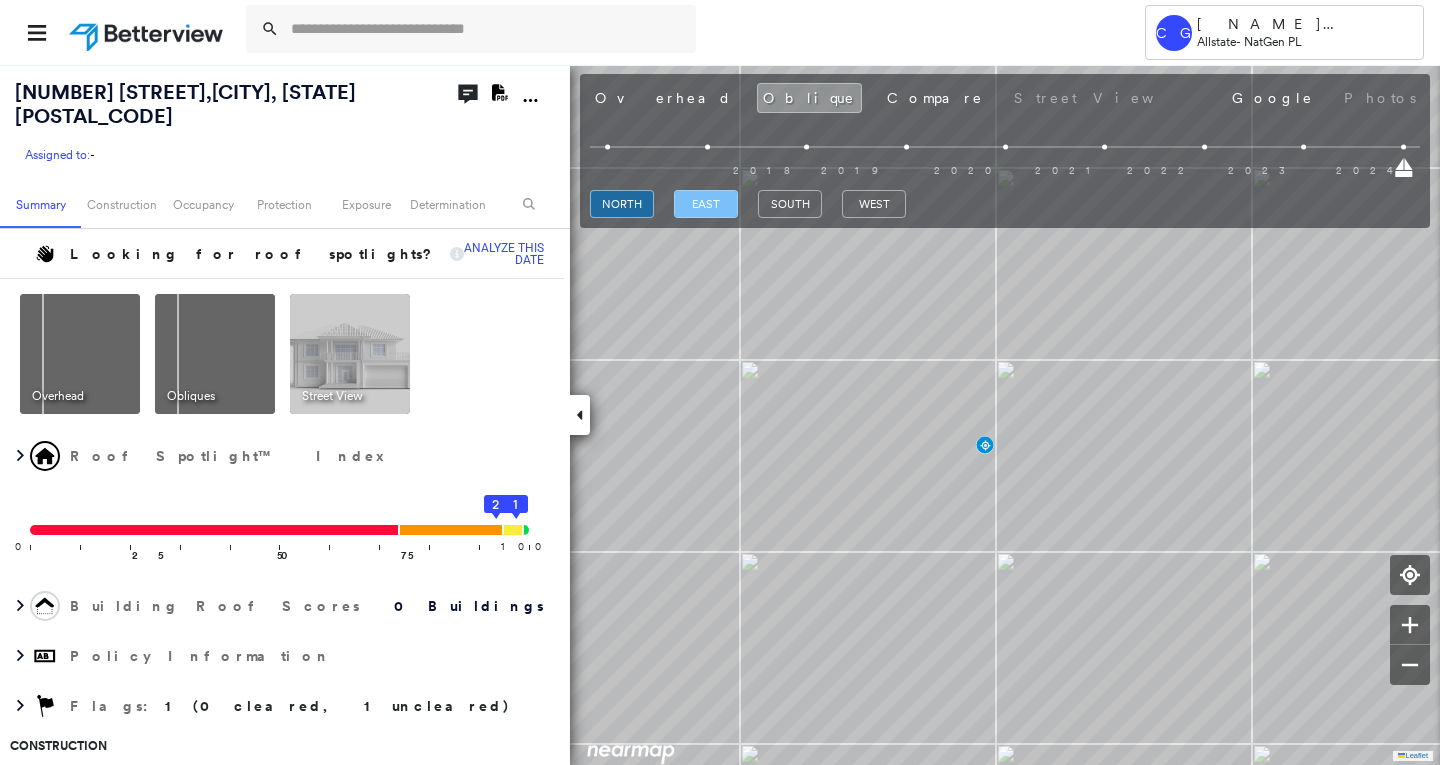 click on "east" at bounding box center [706, 204] 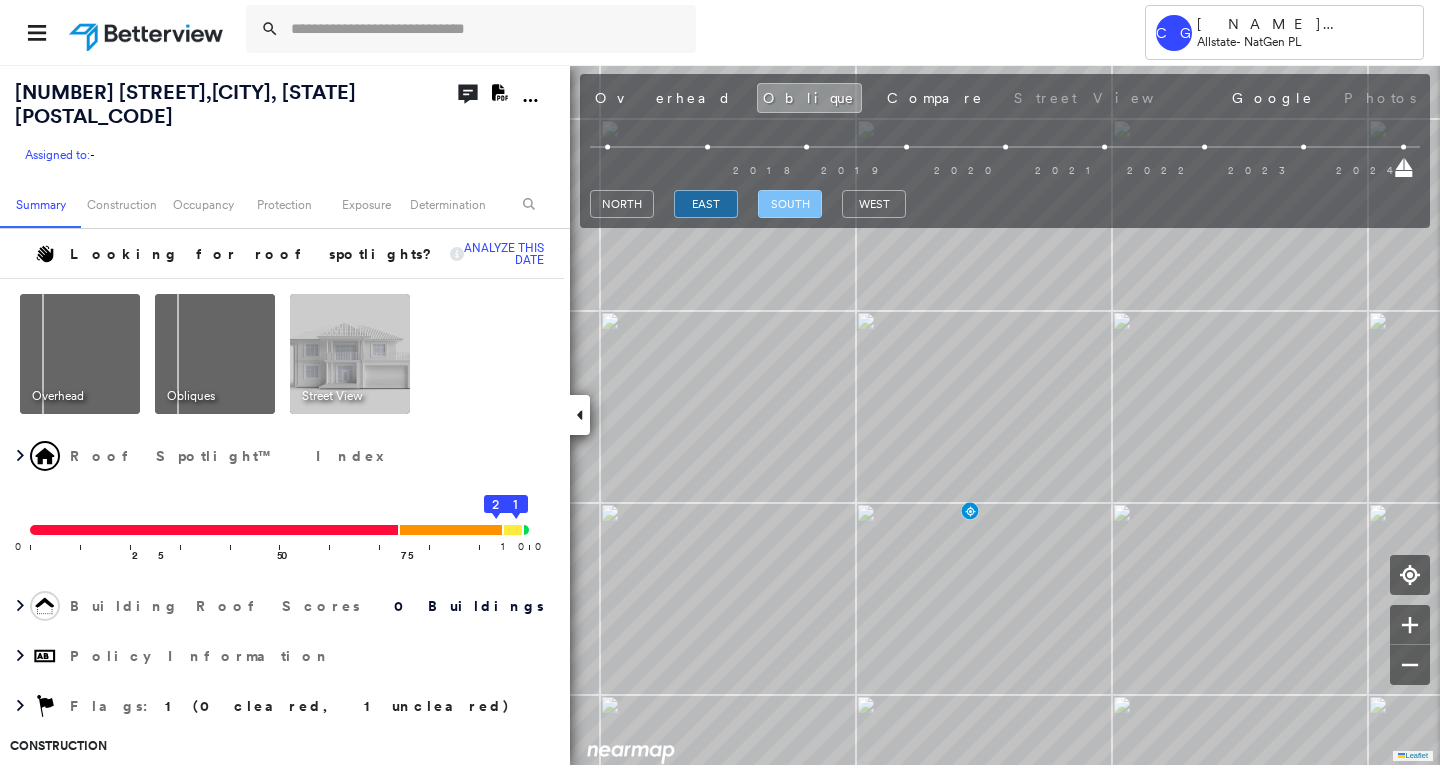 click on "south" at bounding box center [790, 204] 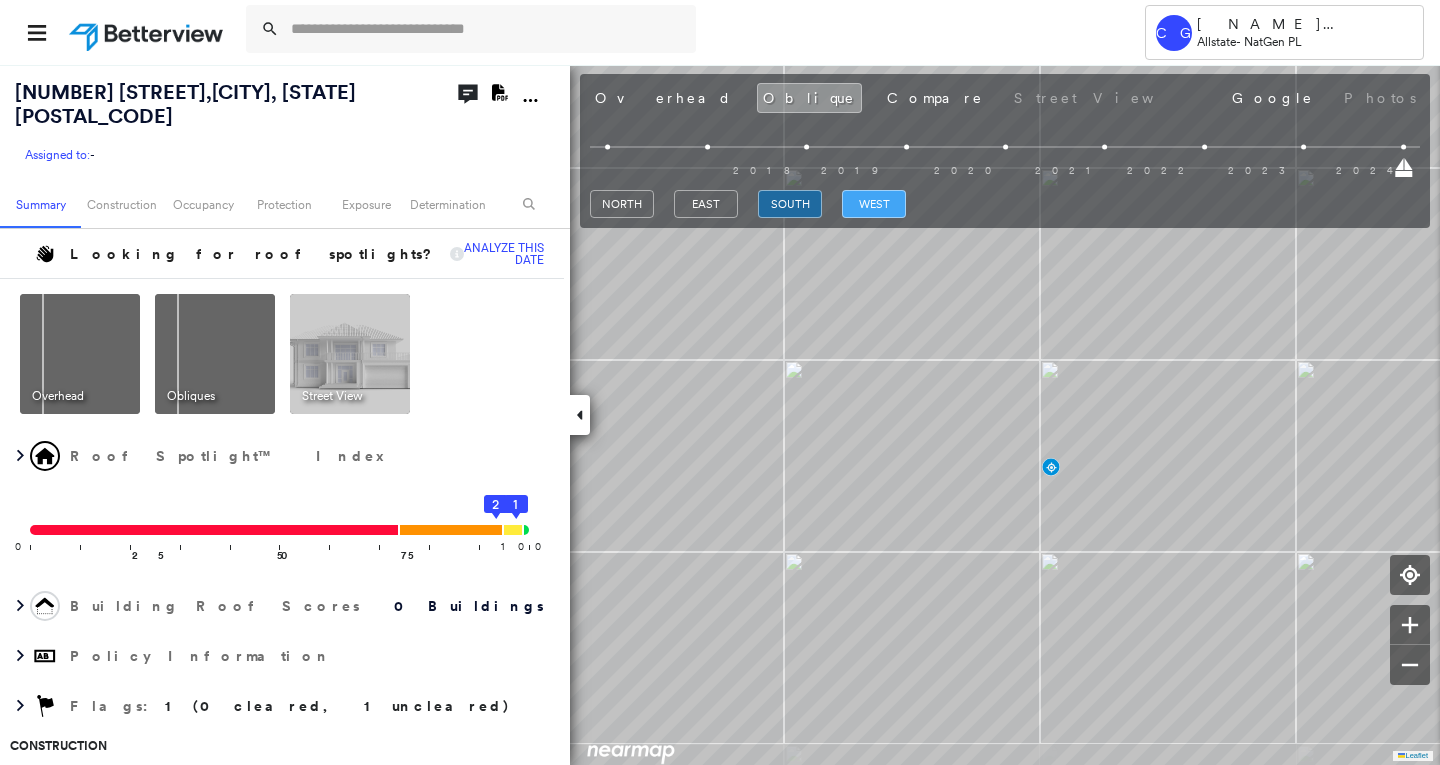 click on "west" at bounding box center [874, 204] 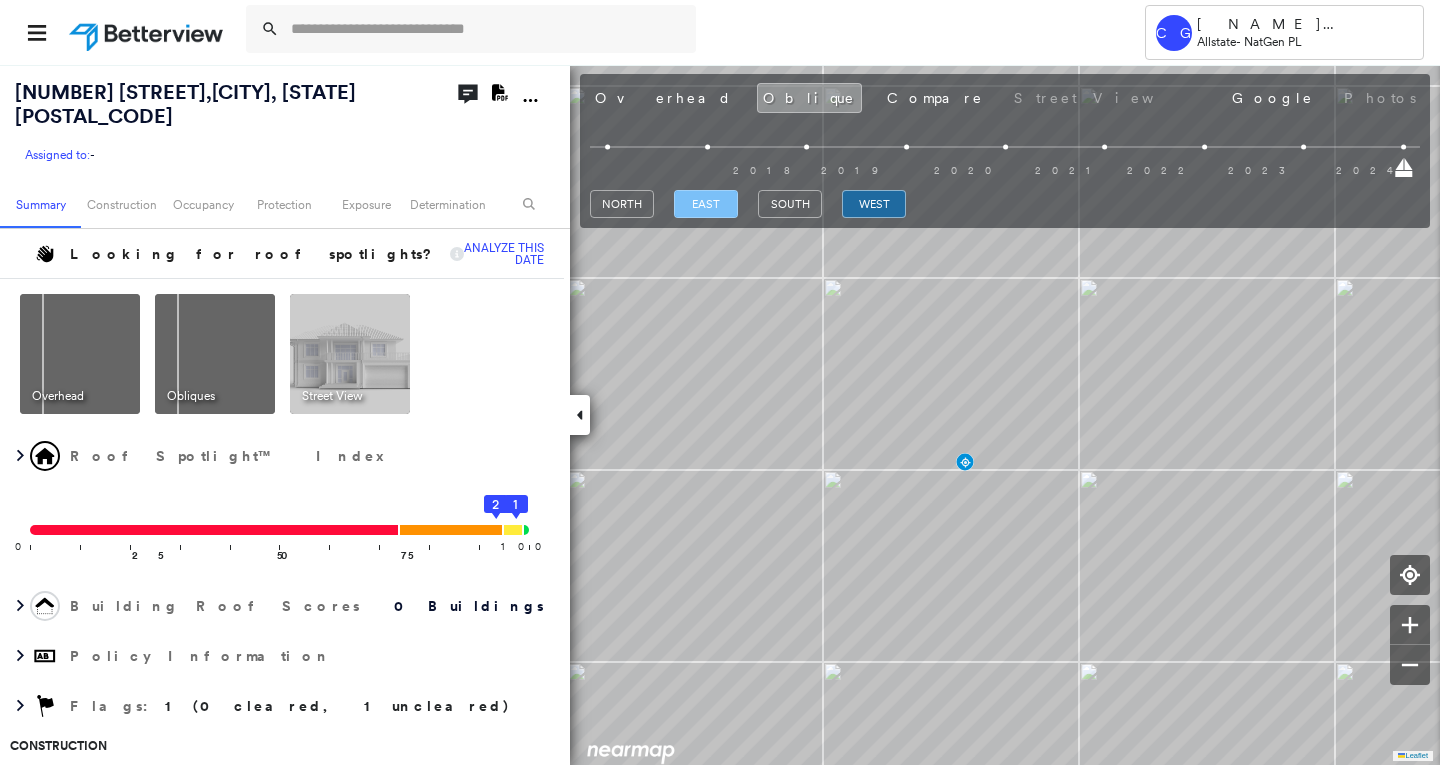 click on "east" at bounding box center [706, 204] 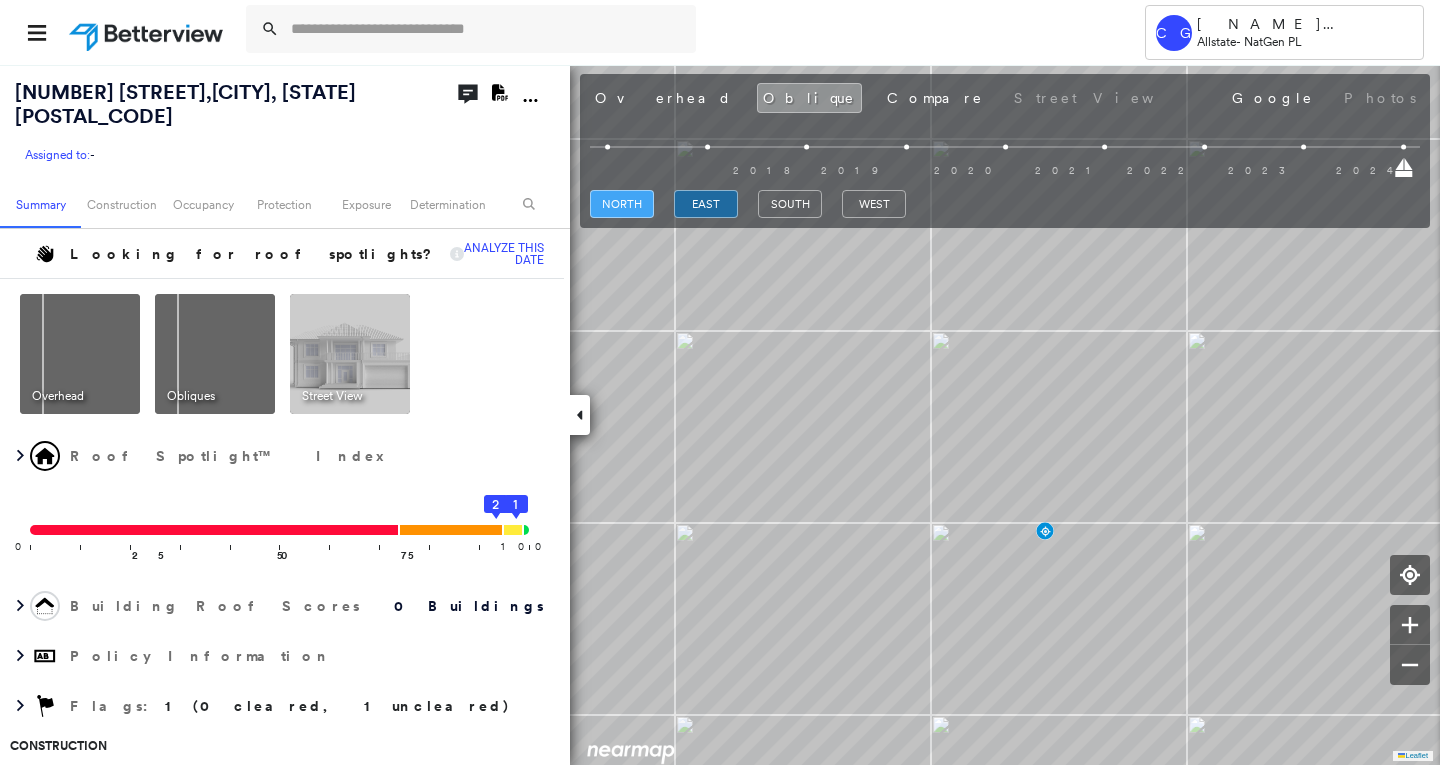 click on "north" at bounding box center [622, 204] 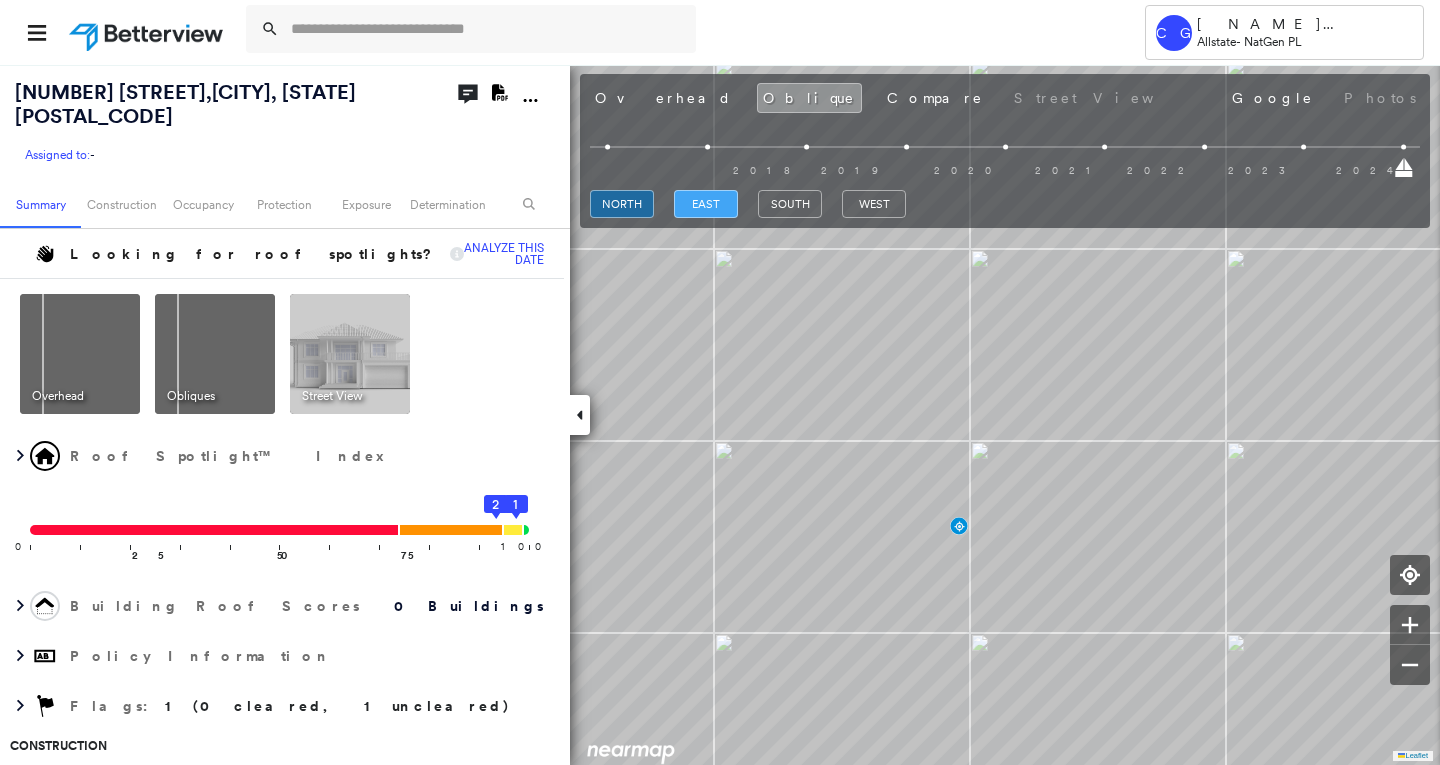 click on "east" at bounding box center (706, 204) 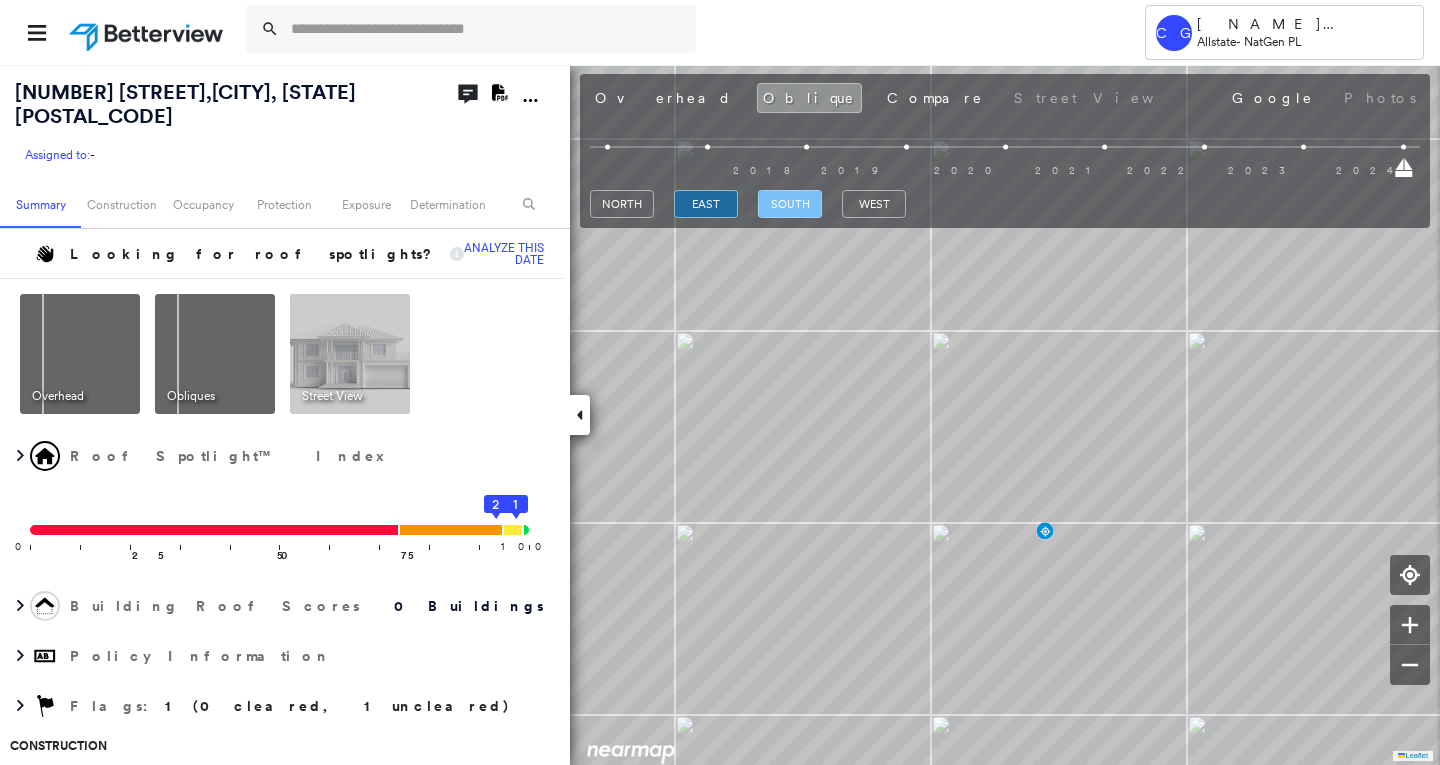 click on "south" at bounding box center (790, 204) 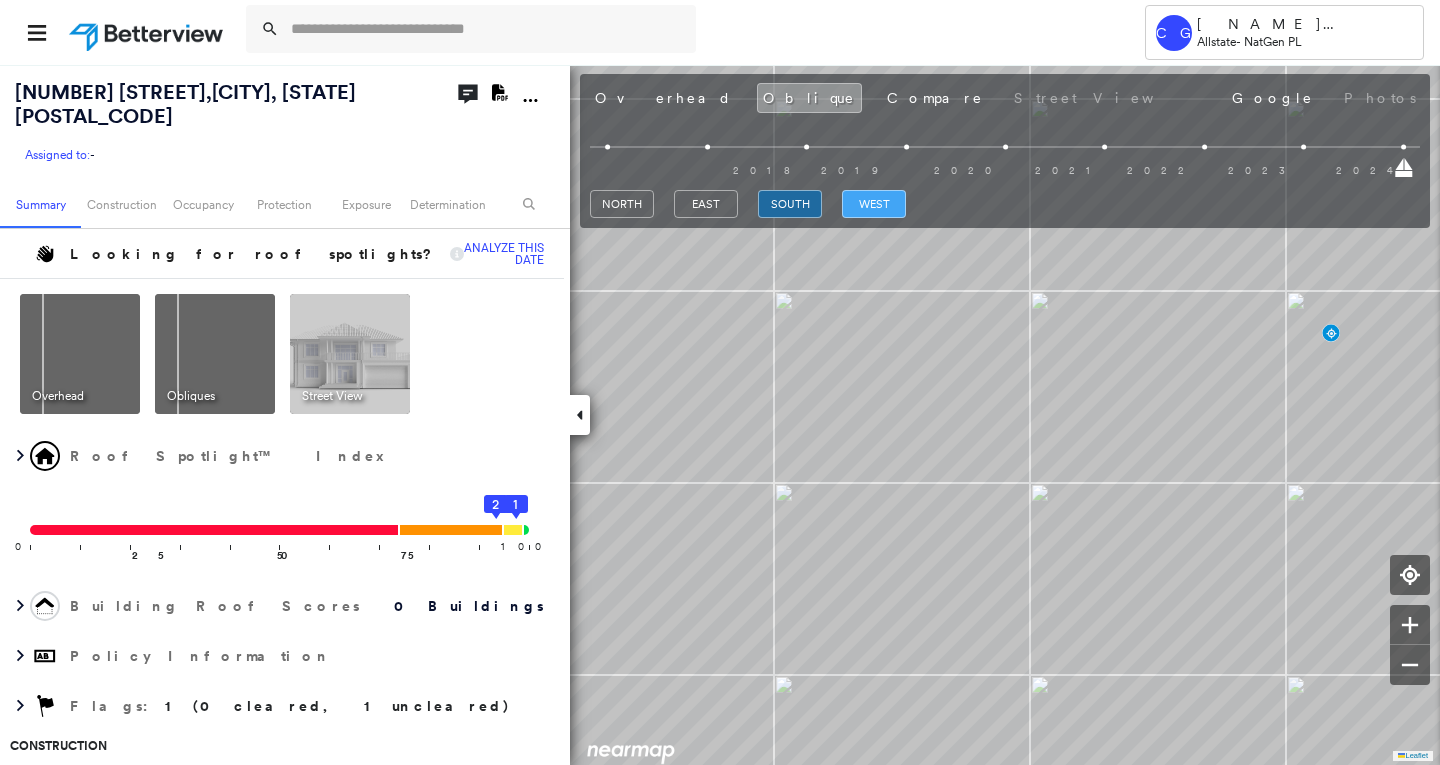 click on "west" at bounding box center (874, 204) 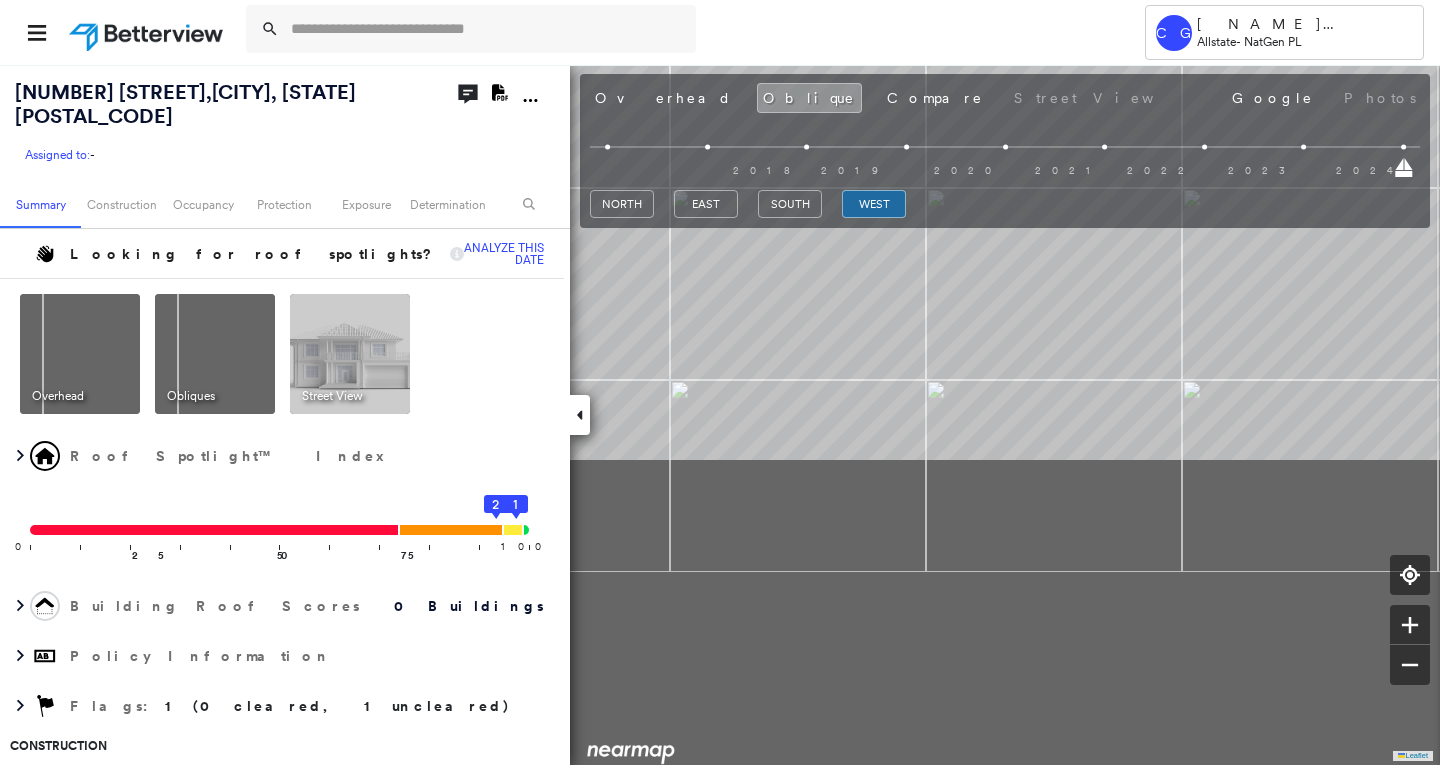 click on "[NUMBER] [STREET], [CITY], [STATE] [POSTAL_CODE] Assigned to: - Assigned to: - Assigned to: - Open Comments Download PDF Report Summary Construction Occupancy Protection Exposure Determination Looking for roof spotlights? Analyze this date Overhead Obliques Street View Roof Spotlight™ Index 0 100 25 50 75 2 1 Building Roof Scores 0 Buildings Policy Information Flags : 1 (0 cleared, 1 uncleared) Construction Occupancy Place Detail Protection Exposure Determination Flags : 1 (0 cleared, 1 uncleared) Uncleared Flags (1) Cleared Flags (0) Low Low Priority Roof Score Flagged 08/08/[YEAR] Clear Action Taken New Entry History Quote/New Business Terms & Conditions Added ACV Endorsement Added Cosmetic Endorsement Inspection/Loss Control Report Information Added to Inspection Survey Onsite Inspection Ordered Determined No Inspection Needed General Used Report to Further Agent/Insured Discussion Reject/Decline - New Business Allowed to Proceed / Policy Bound Added/Updated Building Information Save Renewal General" at bounding box center [720, 414] 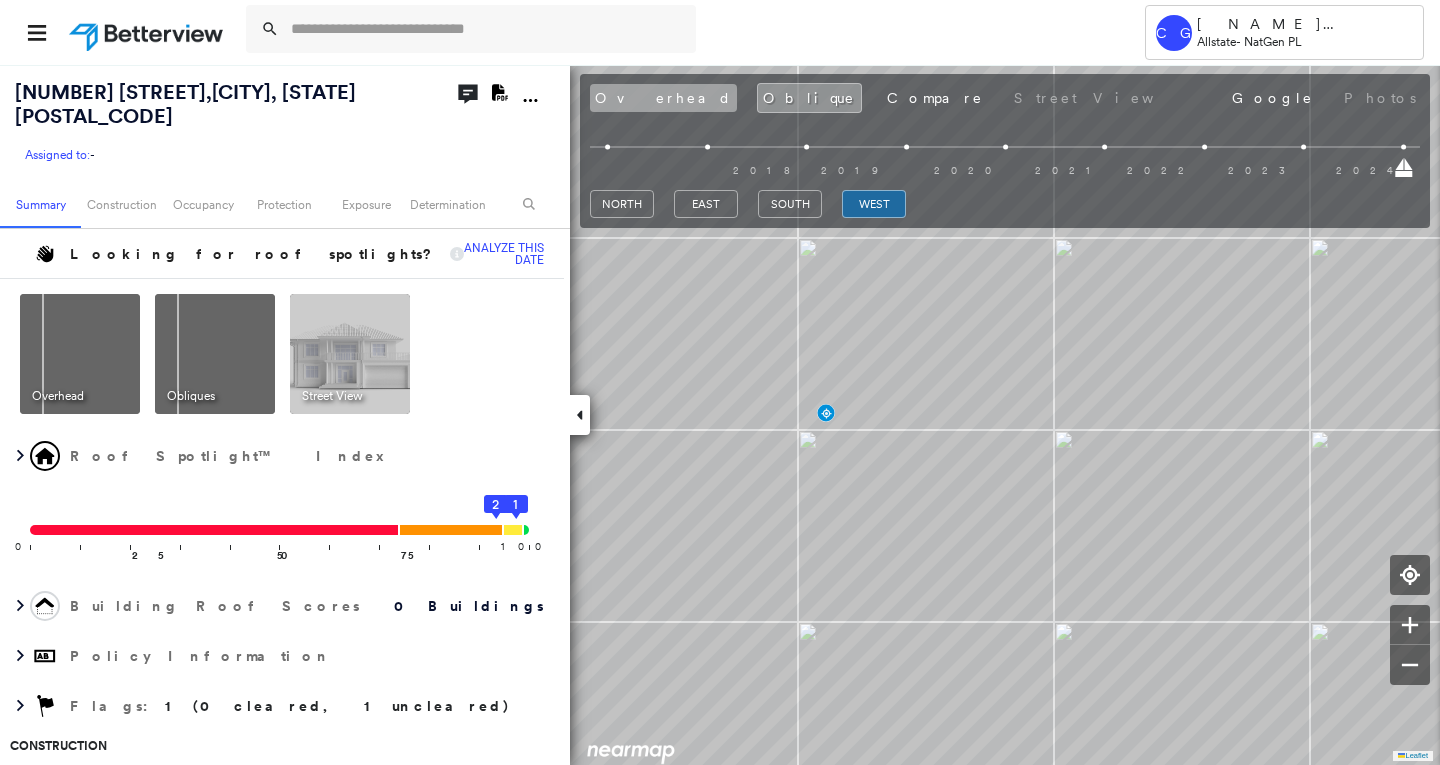 click on "Overhead" at bounding box center (663, 98) 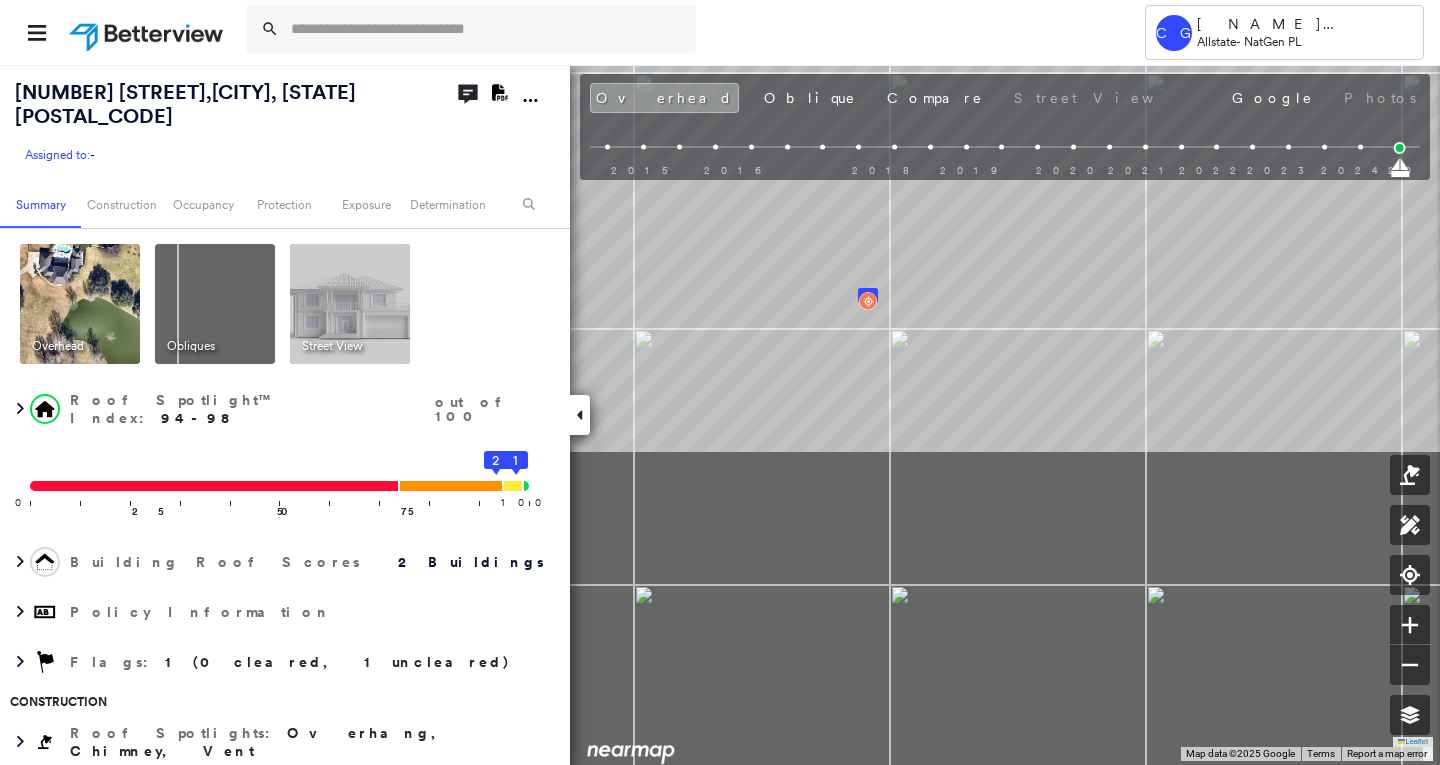 click on "[NAME] [NAME] - Gallant Allstate - NatGen PL [NUMBER] [STREET], [CITY], [STATE] [POSTAL_CODE] Assigned to: - Assigned to: - Assigned to: - Open Comments Download PDF Report Summary Construction Occupancy Protection Exposure Determination Overhead Obliques Street View Roof Spotlight™ Index : 94-98 out of 100 0 100 25 50 75 1 2 Building Roof Scores 2 Buildings Policy Information Flags : 1 (0 cleared, 1 uncleared) Construction Roof Spotlights : Overhang, Chimney, Vent Property Features : Patio Furniture, Fire Pit, Water Hazard, Playground, Pool and 1 more Roof Size & Shape : 2 buildings Occupancy Place Detail Protection Exposure Determination Flags : 1 (0 cleared, 1 uncleared) Uncleared Flags (1) Cleared Flags (0) Low Low Priority Roof Score Flagged 08/08/[YEAR] Clear Action Taken New Entry History Quote/New Business Terms & Conditions Added ACV Endorsement Added Cosmetic Endorsement Inspection/Loss Control Report Information Added to Inspection Survey Onsite Inspection Ordered General Save" at bounding box center [720, 414] 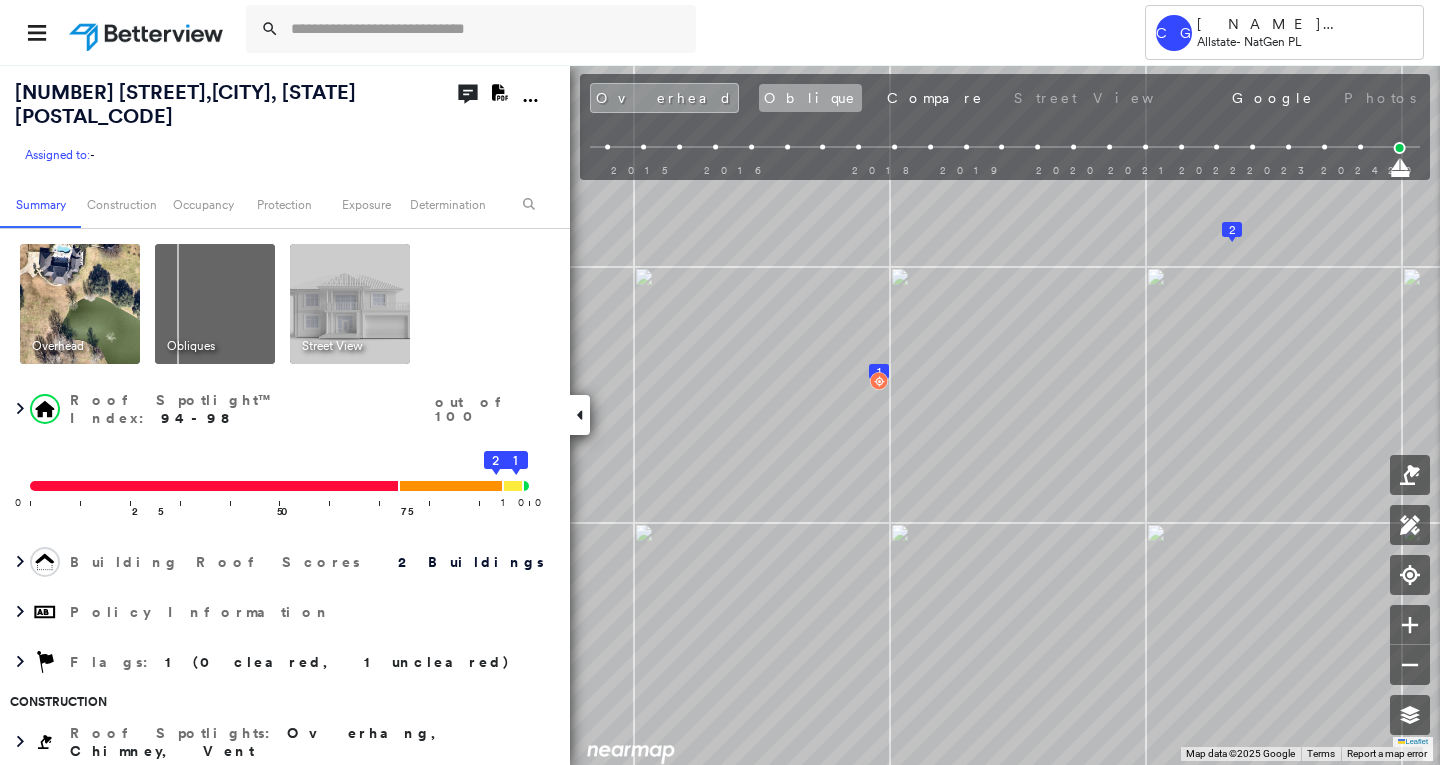 click on "Oblique" at bounding box center (810, 98) 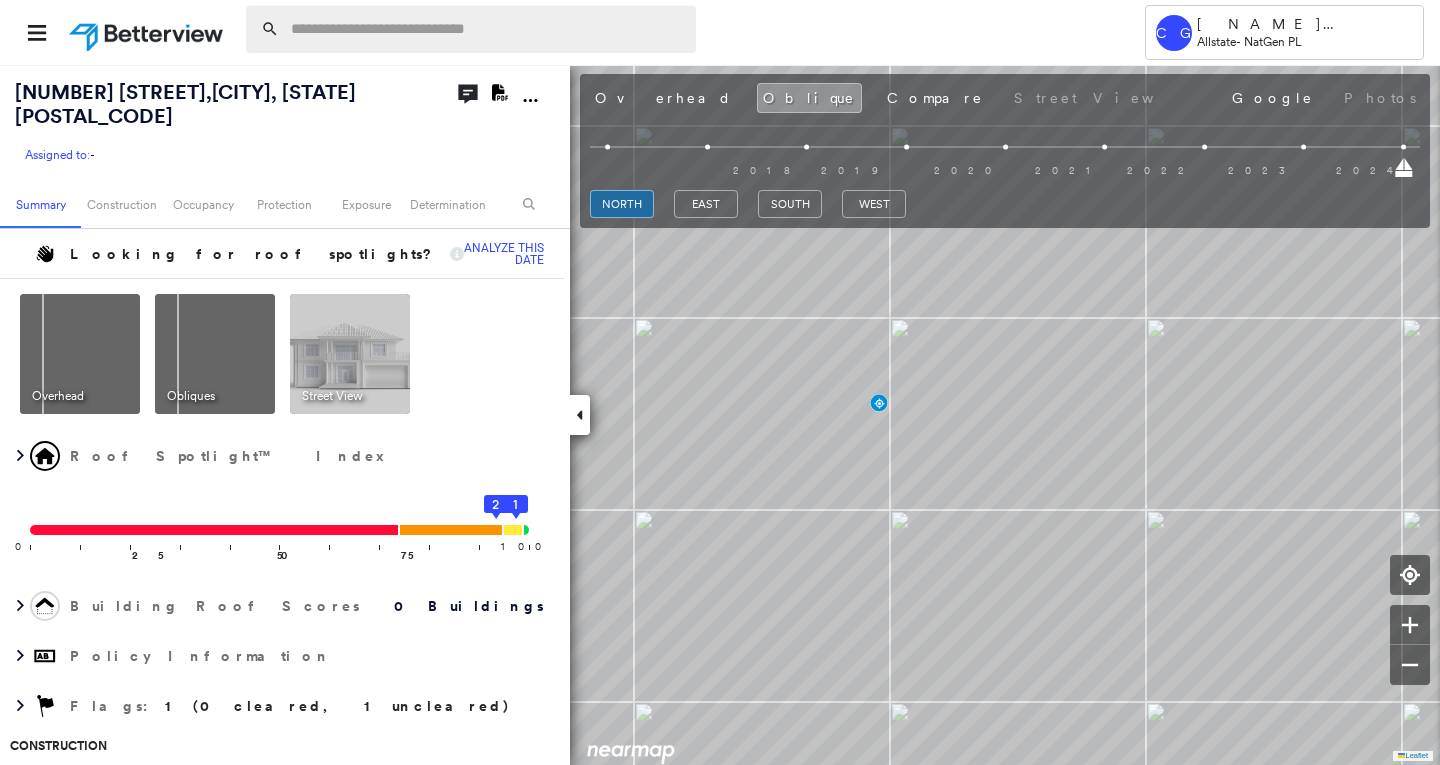 click at bounding box center [487, 29] 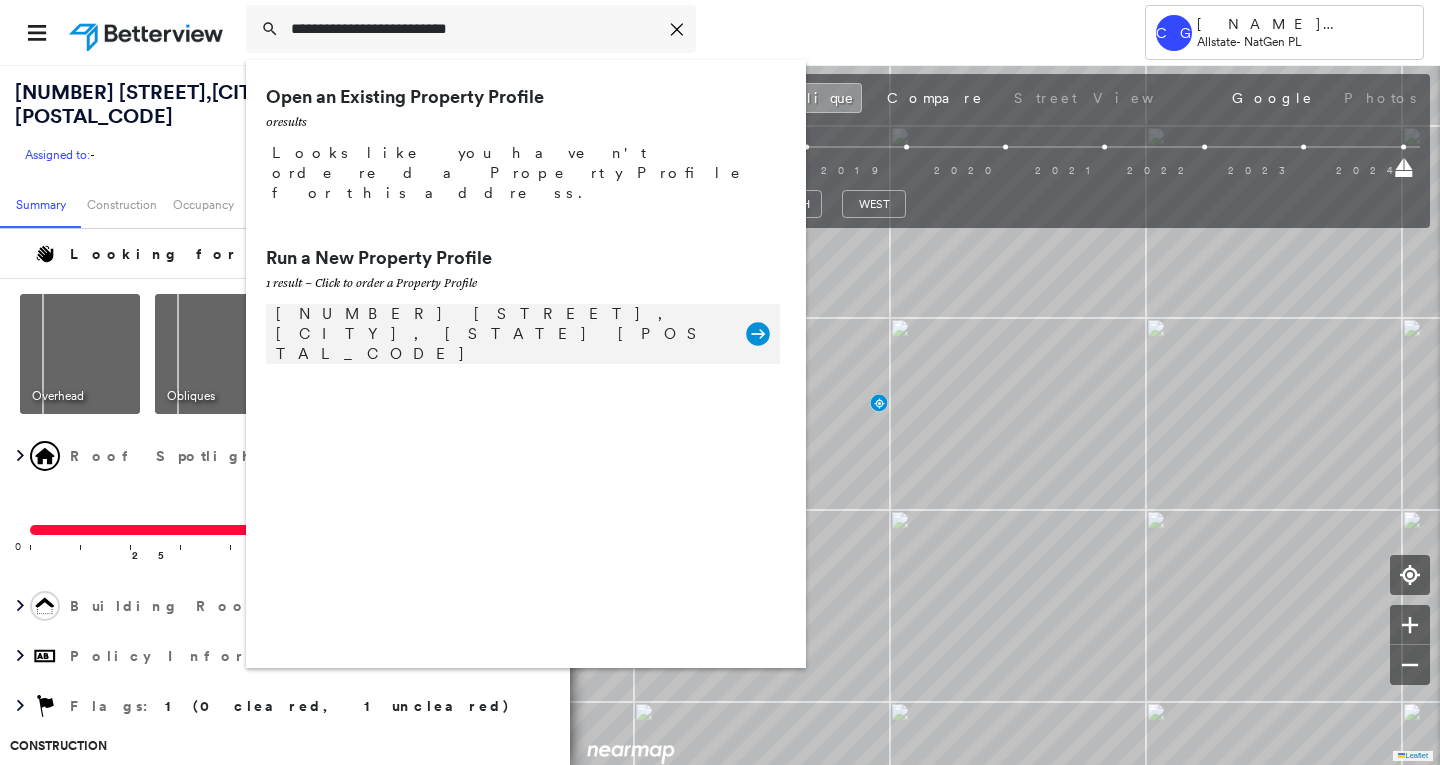 type on "**********" 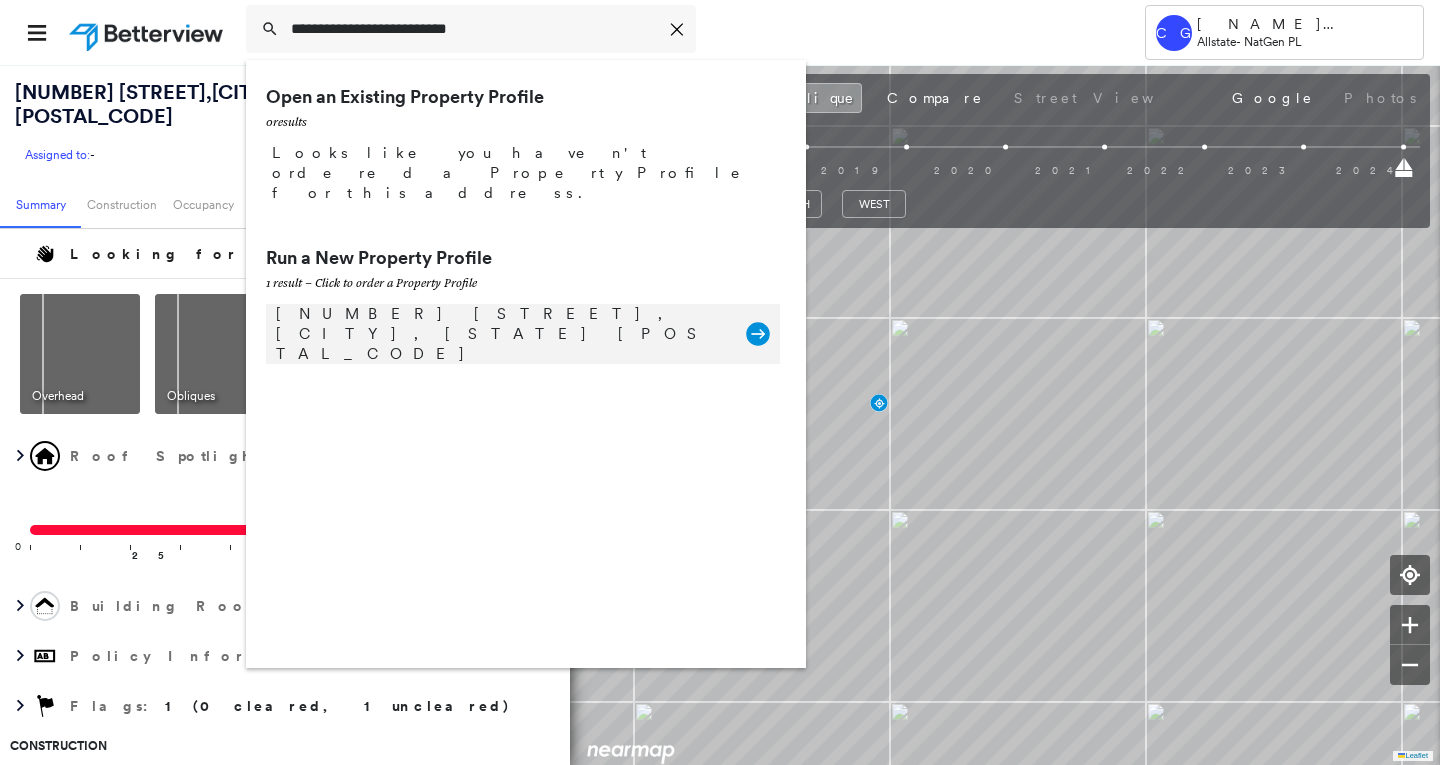 click on "[NUMBER] [STREET], [CITY], [STATE] [POSTAL_CODE]" at bounding box center [501, 334] 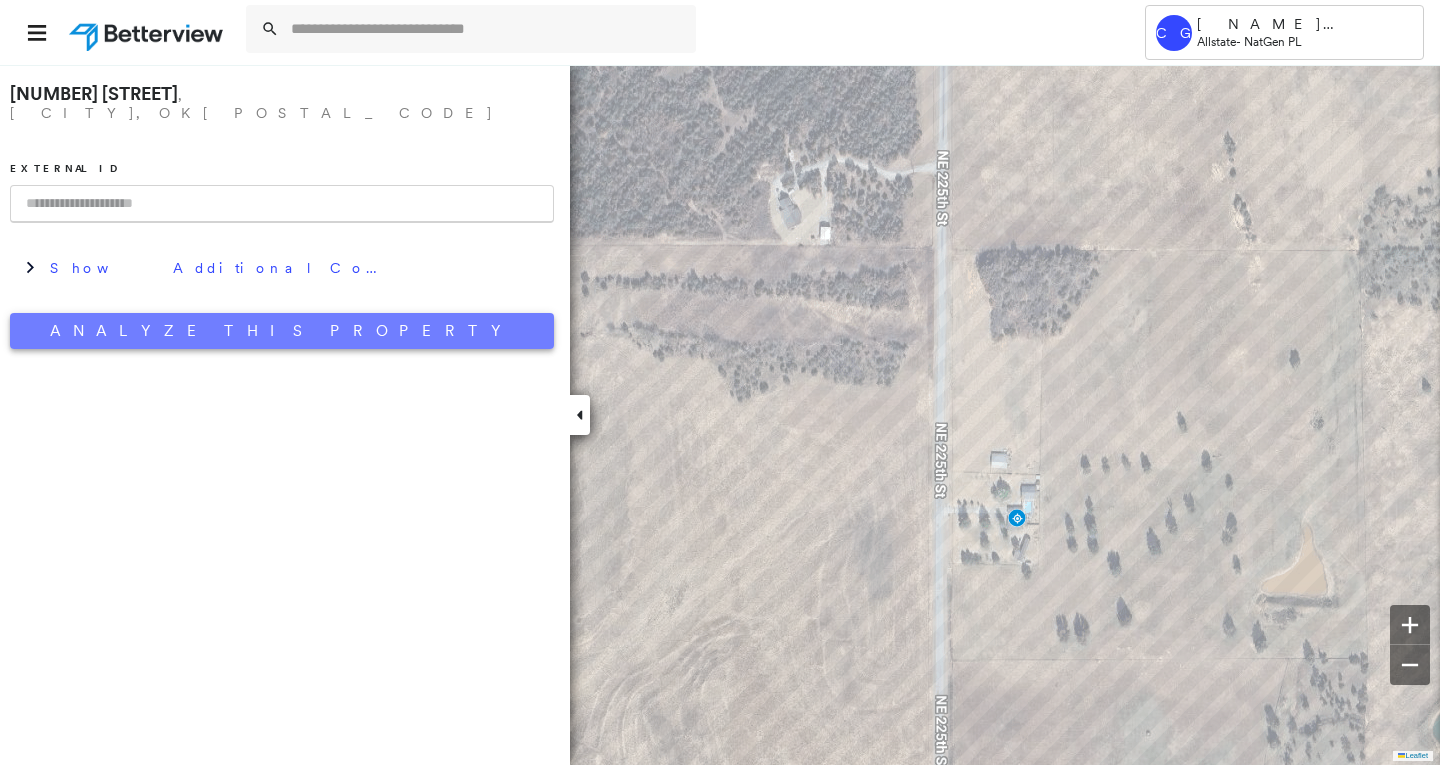 click on "Analyze This Property" at bounding box center [282, 331] 